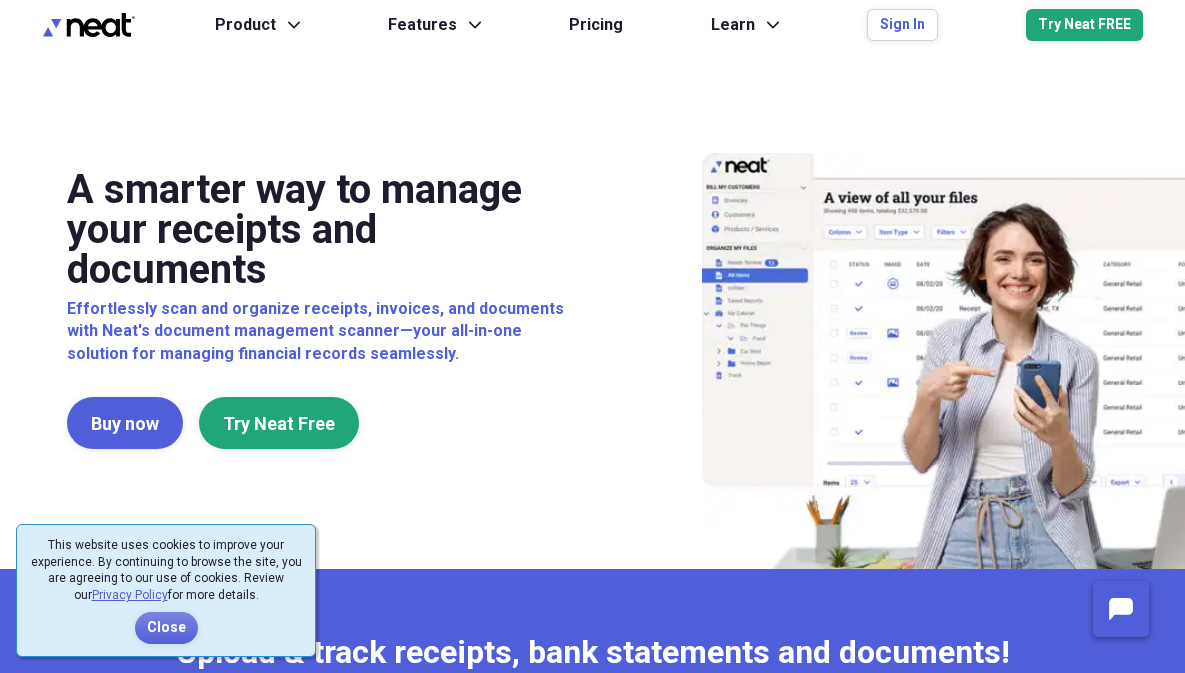 scroll, scrollTop: 0, scrollLeft: 0, axis: both 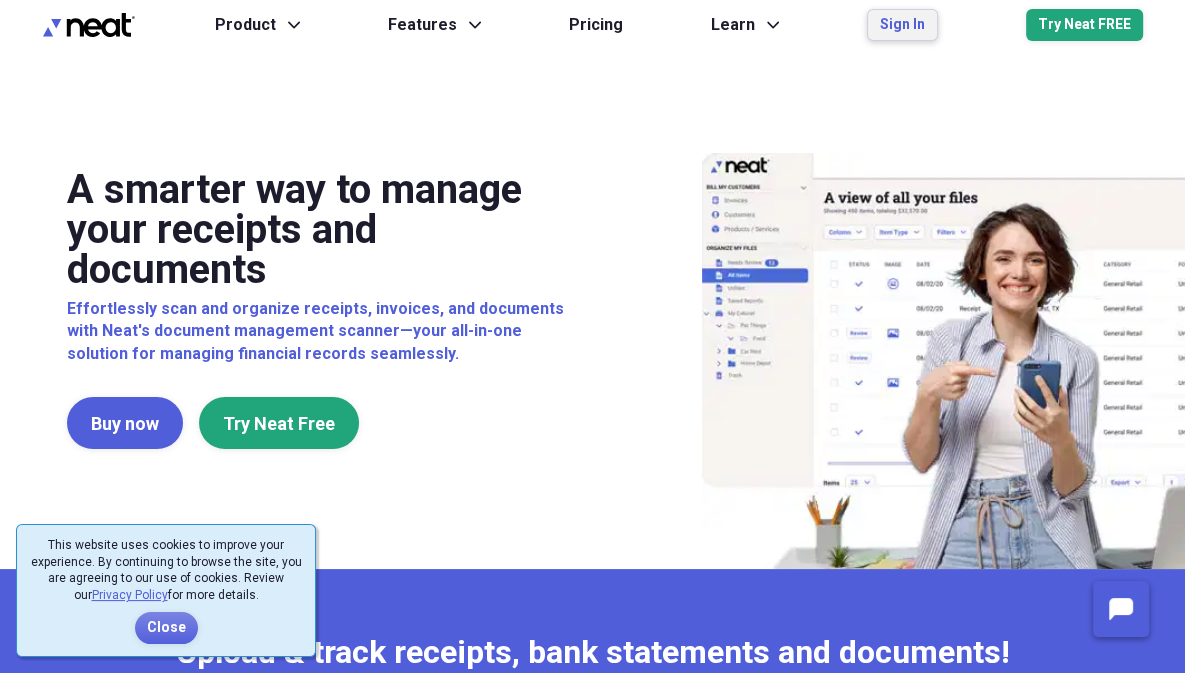 click on "Sign In" at bounding box center (902, 25) 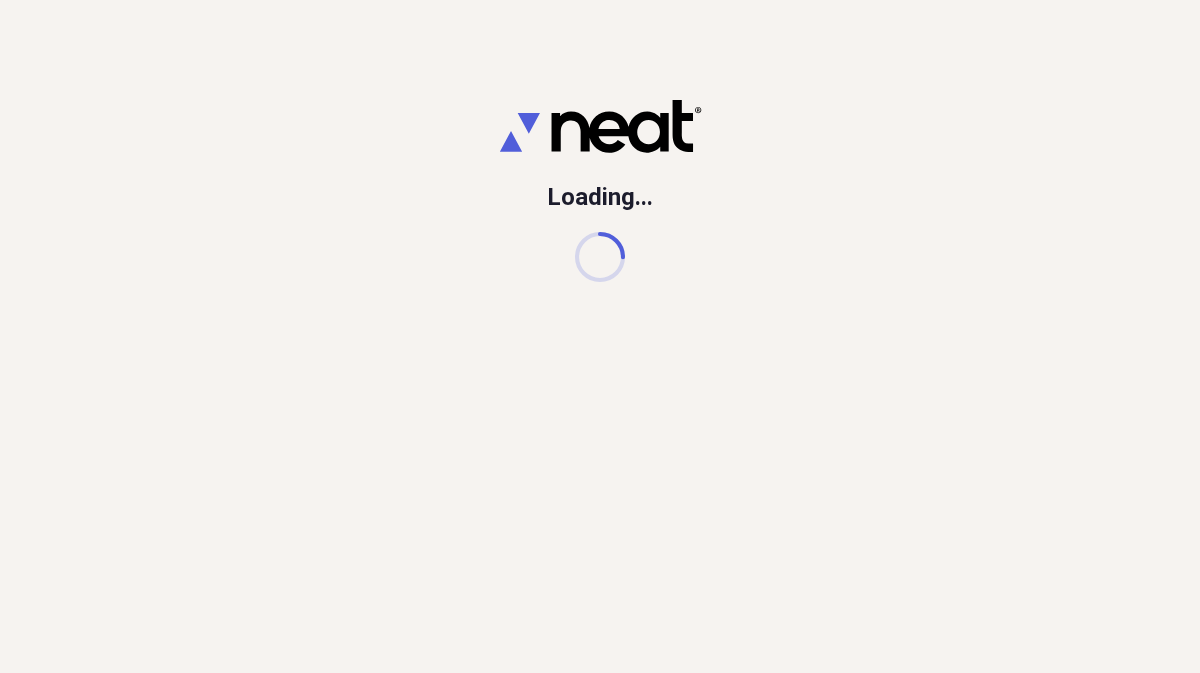 scroll, scrollTop: 0, scrollLeft: 0, axis: both 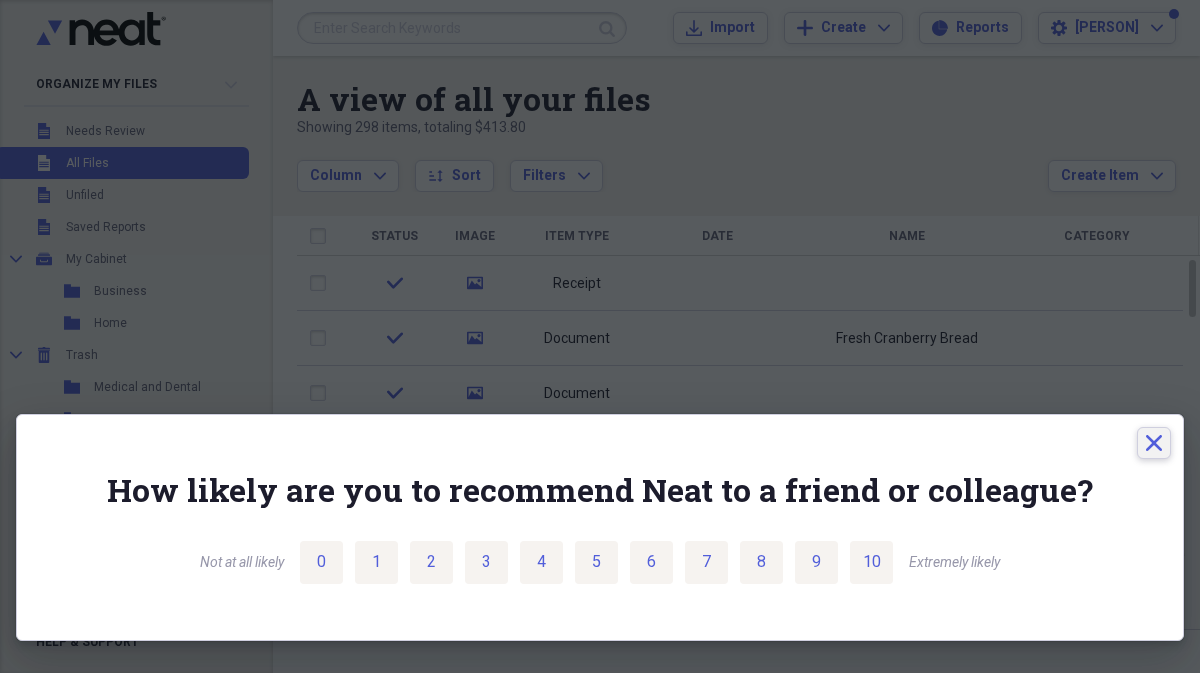 click on "Close" at bounding box center [1154, 443] 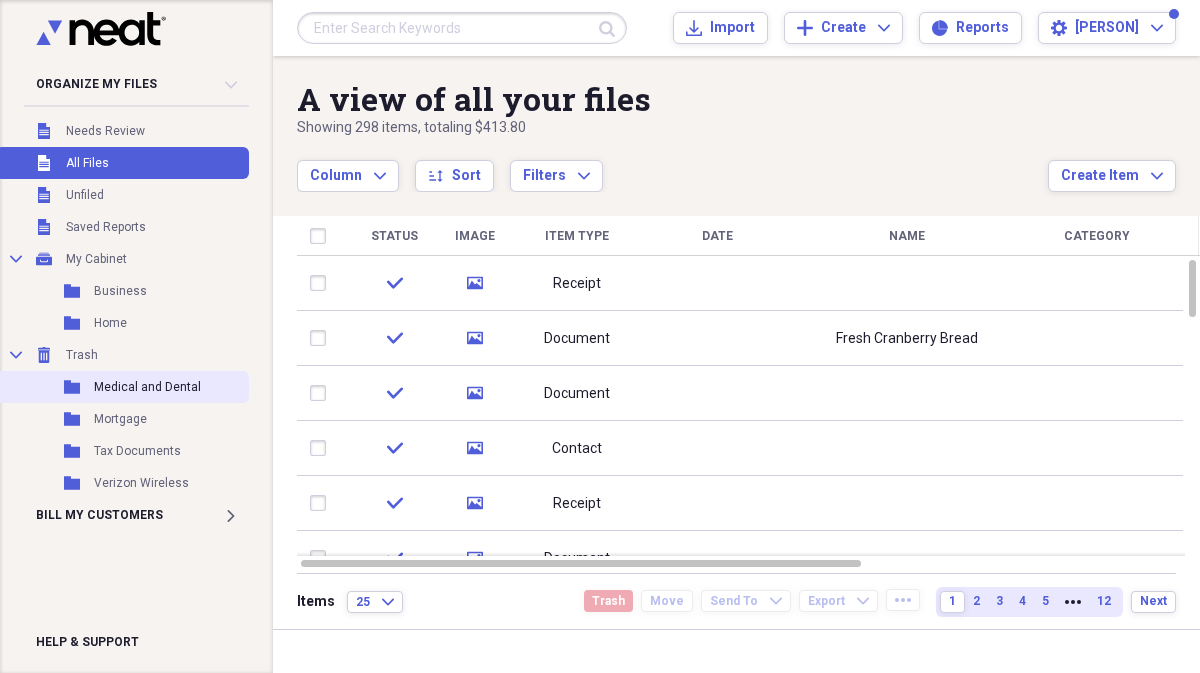 click on "Folder Medical and Dental" at bounding box center [122, 387] 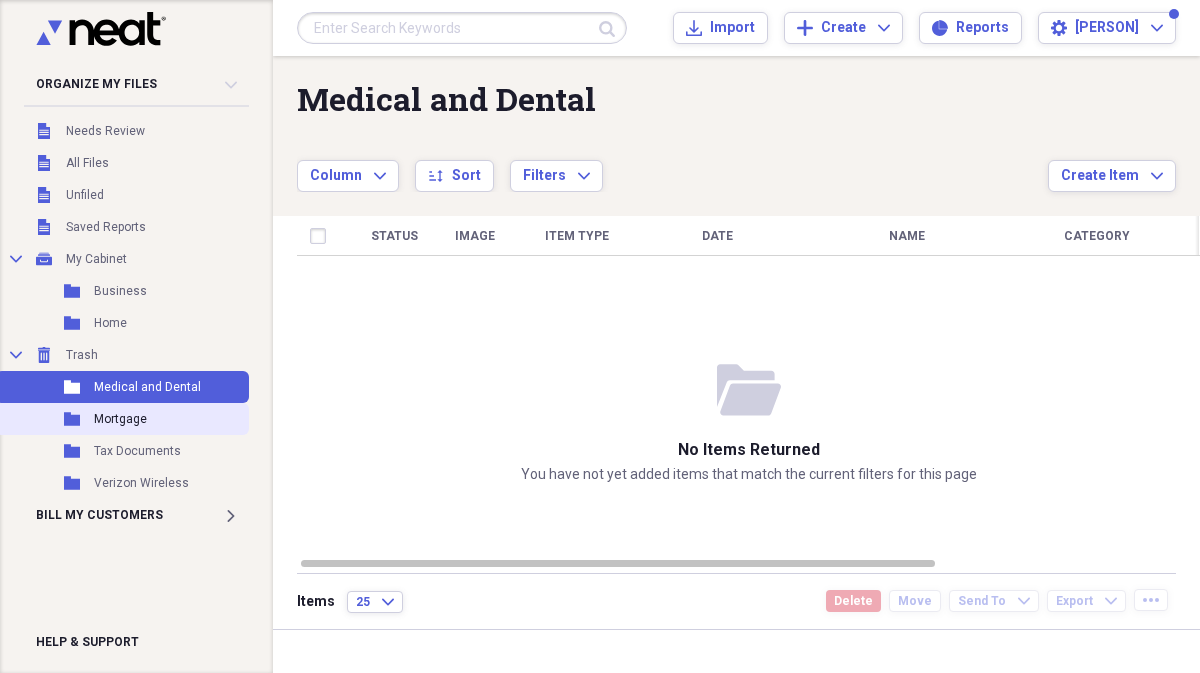 click on "Mortgage" at bounding box center [120, 419] 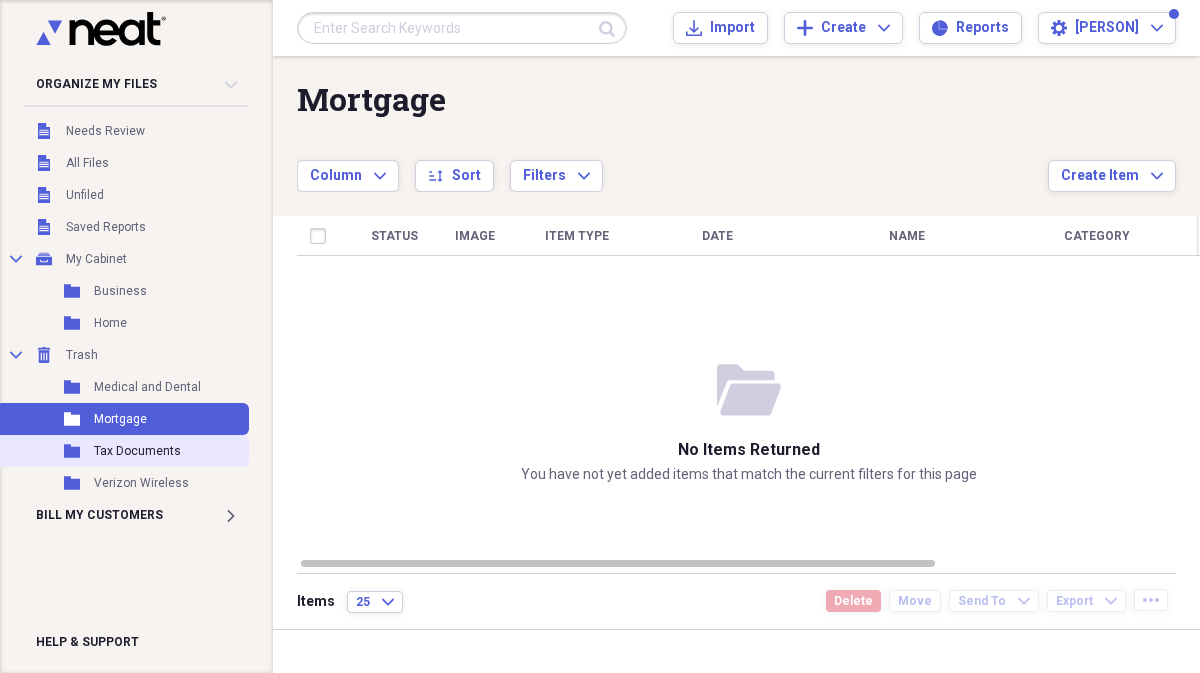 click on "Tax Documents" at bounding box center (137, 451) 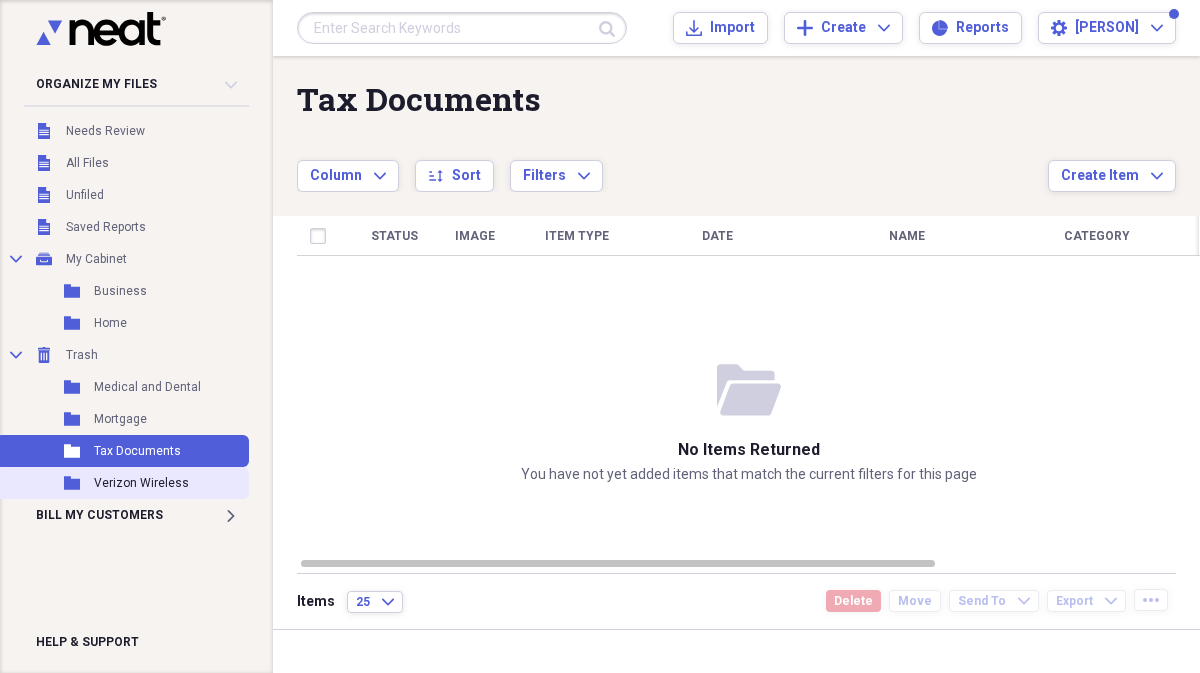 click on "Folder Verizon Wireless" at bounding box center (122, 483) 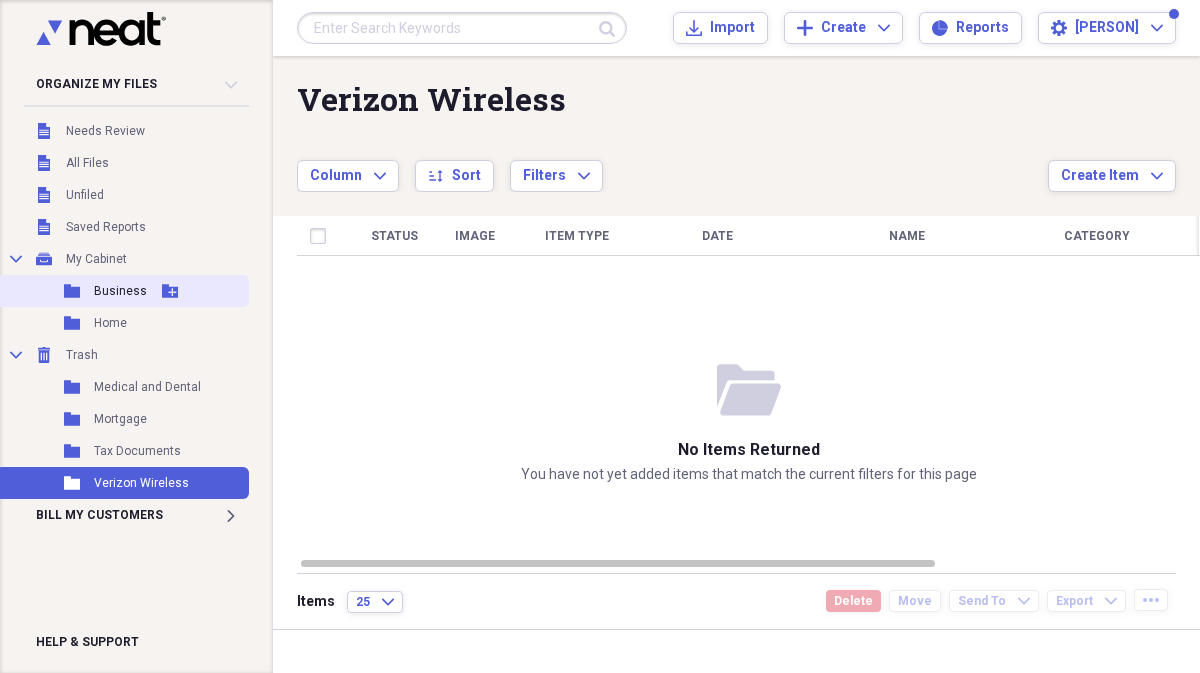 click on "Business" at bounding box center (120, 291) 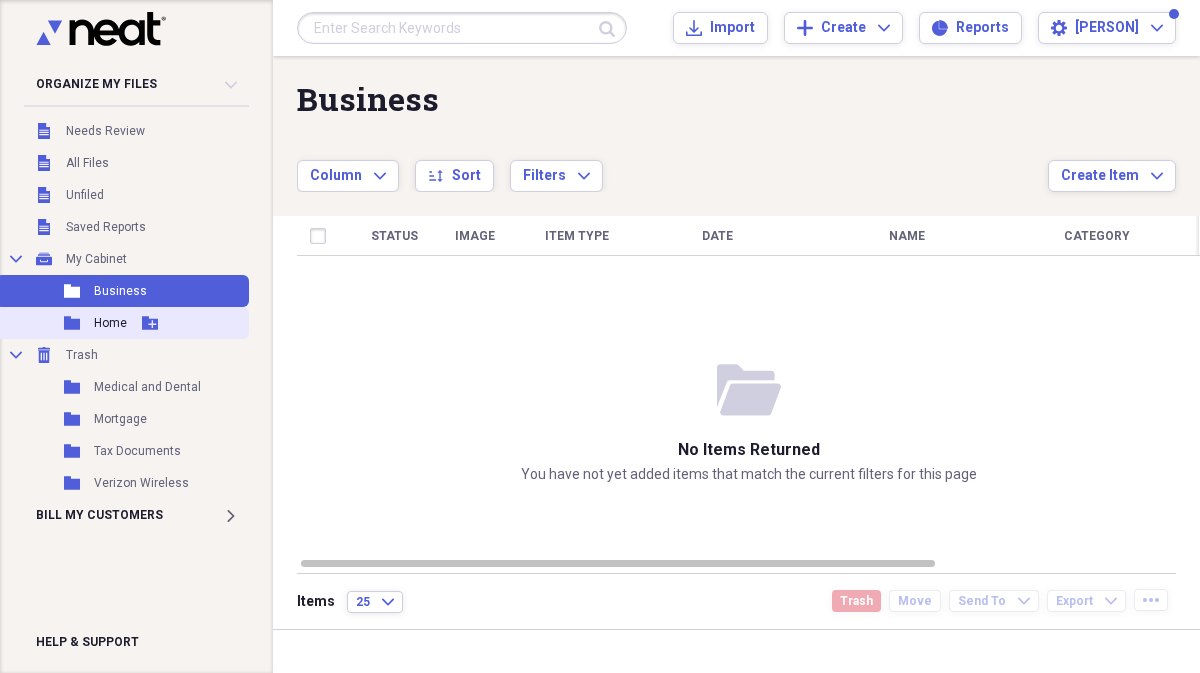 click on "Home" at bounding box center (110, 323) 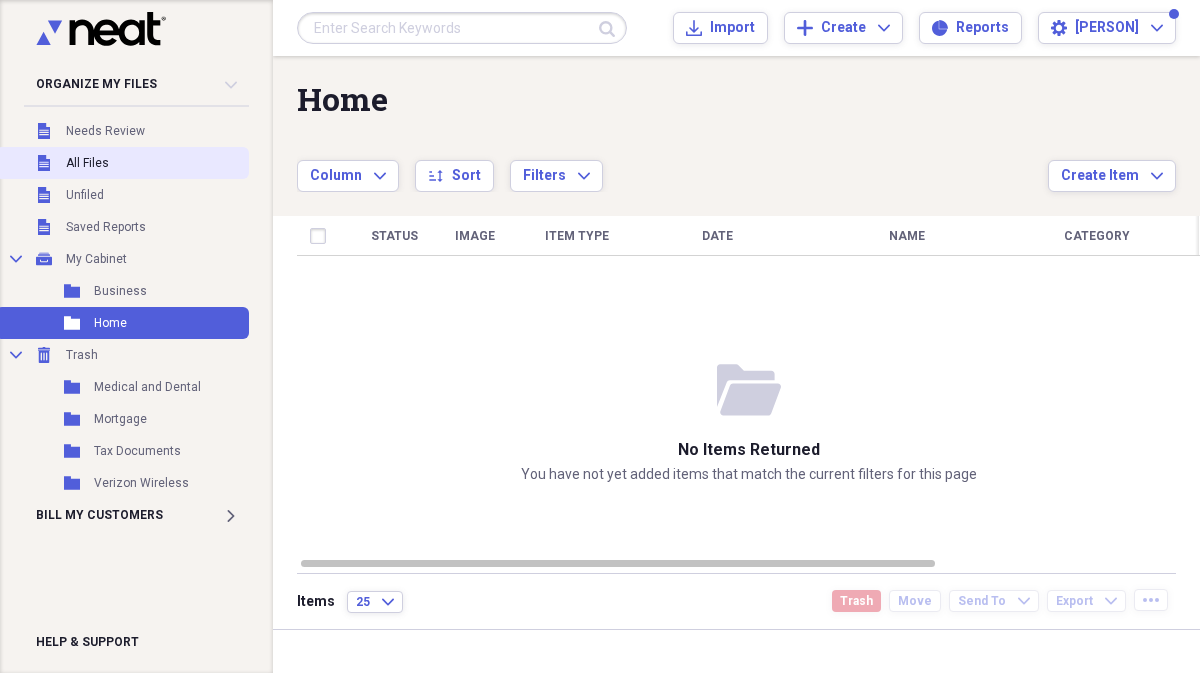 click on "All Files" at bounding box center [87, 163] 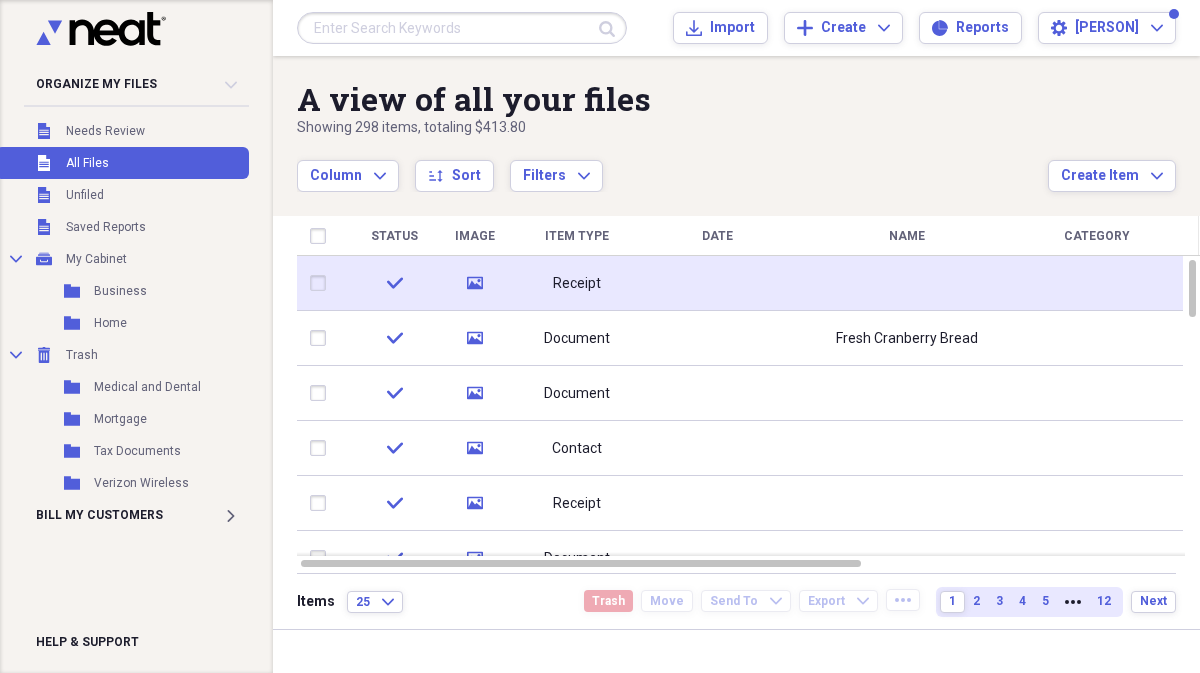 click on "Receipt" at bounding box center [577, 284] 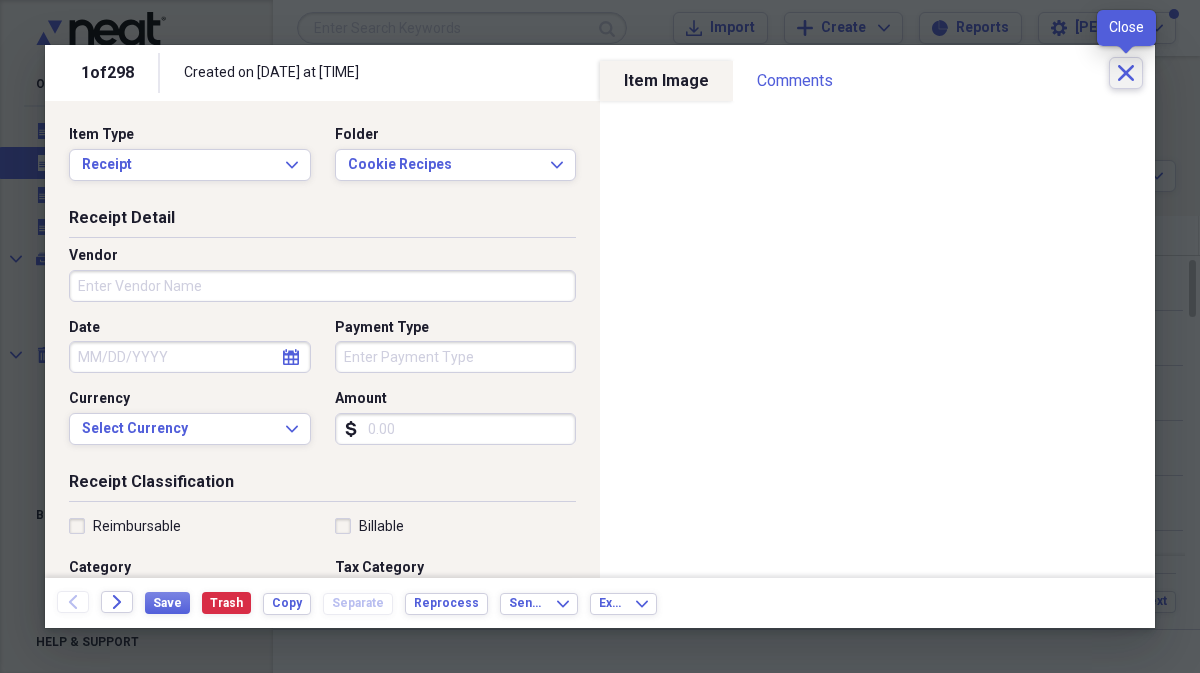 click on "Close" 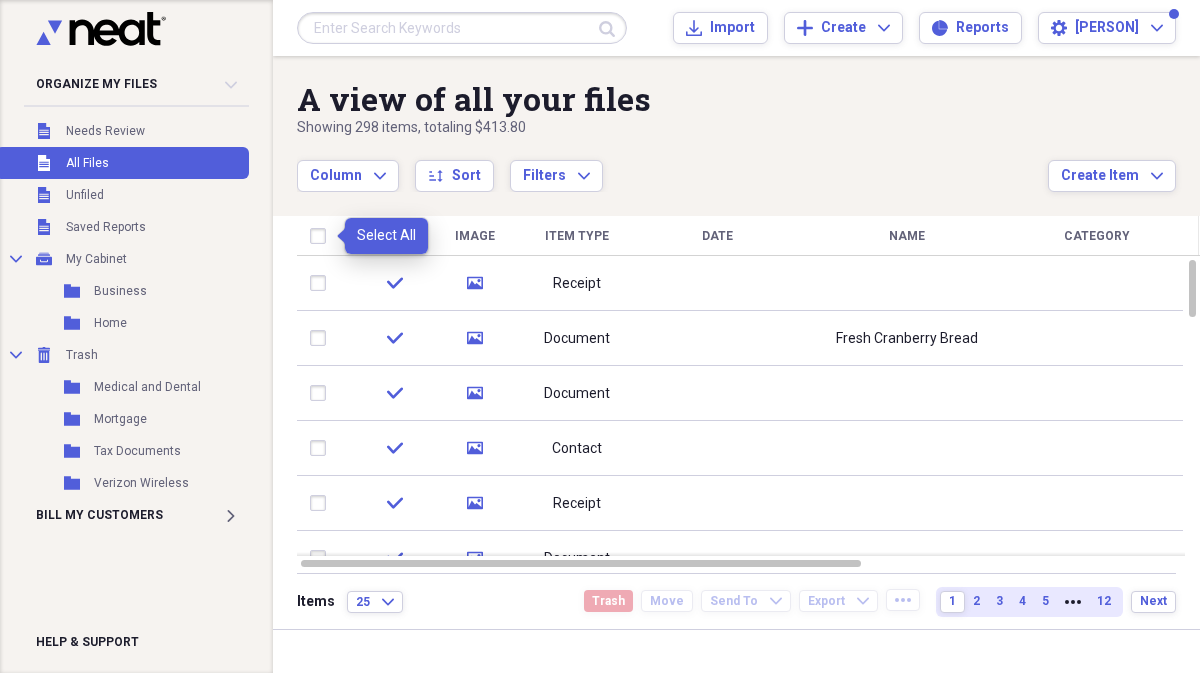 click at bounding box center (322, 236) 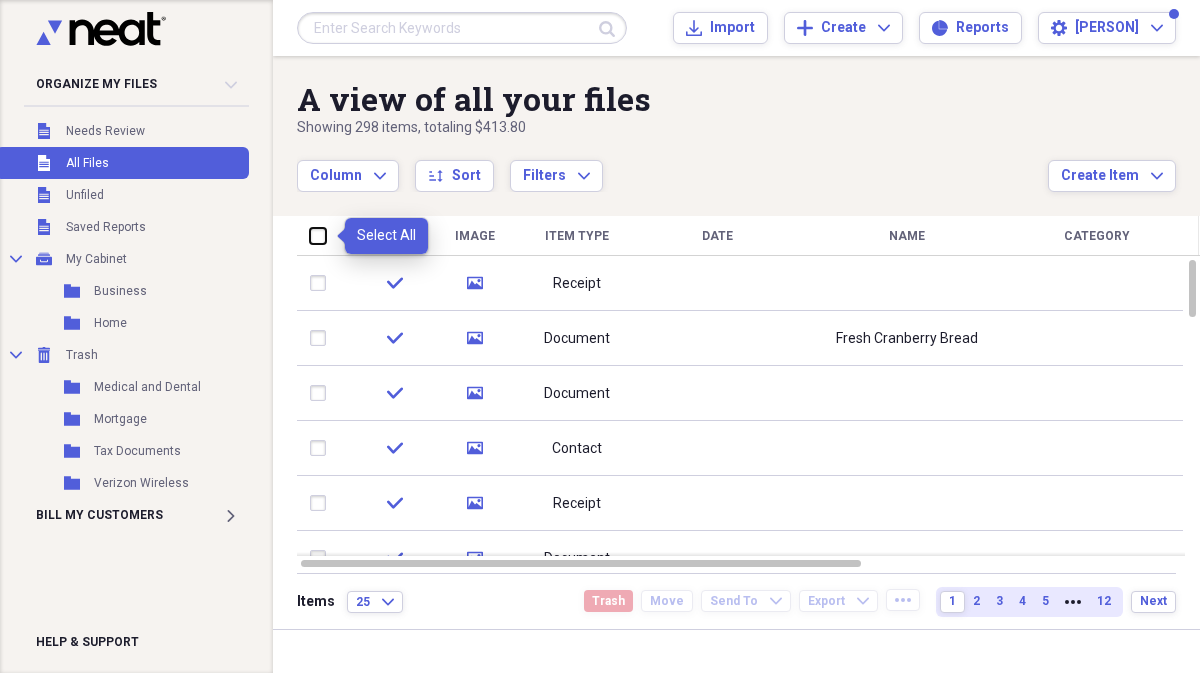 click at bounding box center (310, 235) 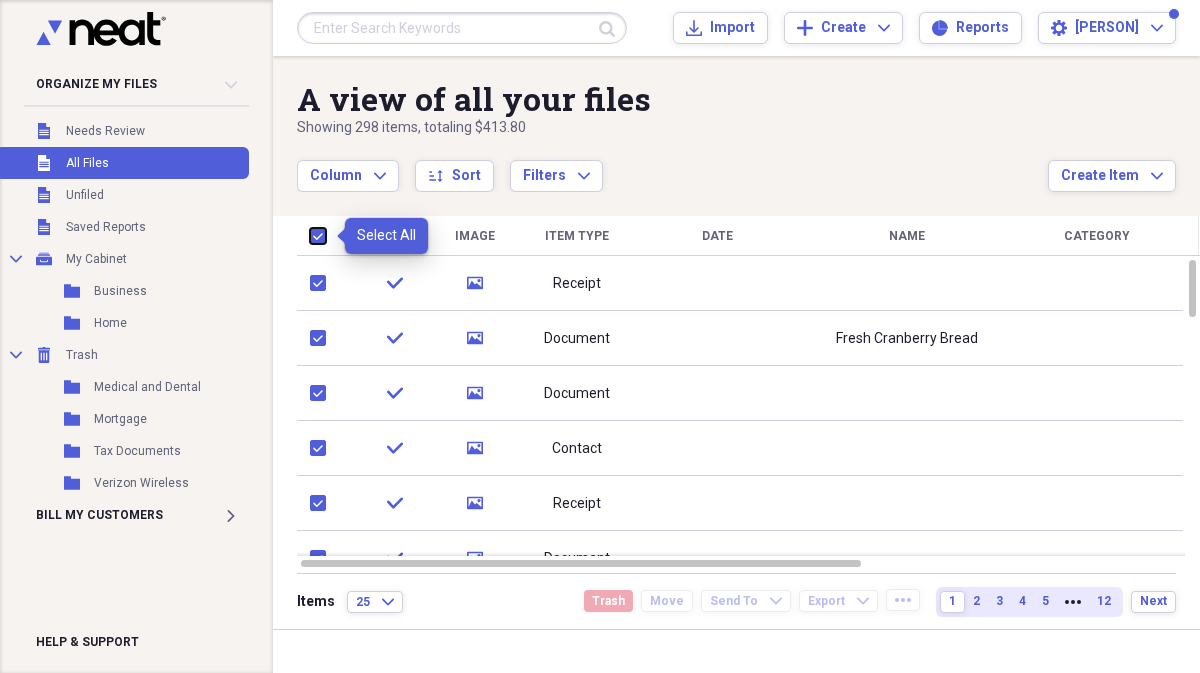 checkbox on "true" 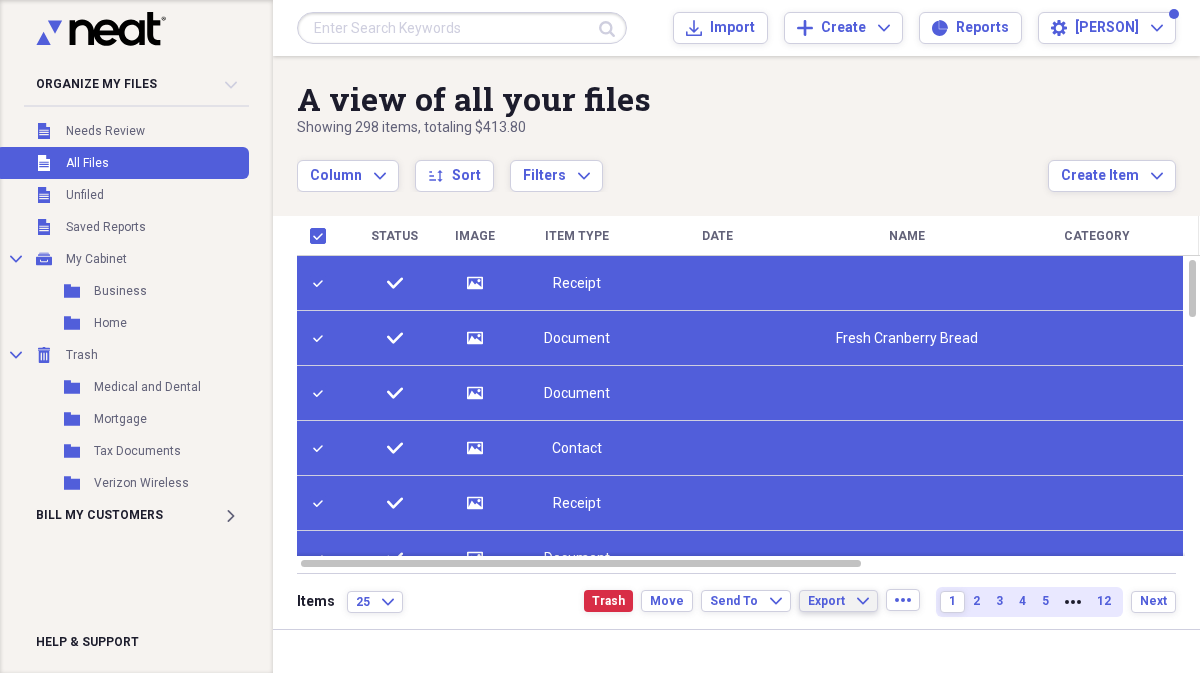 click on "Expand" 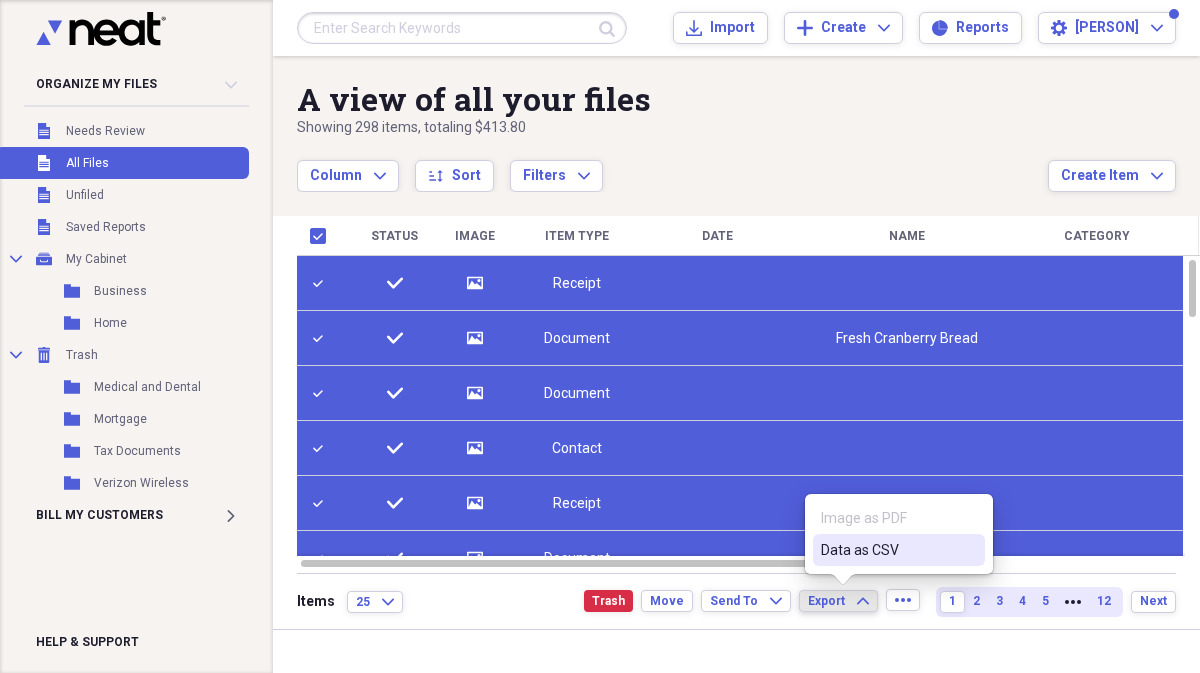 click on "Image as PDF" at bounding box center (899, 518) 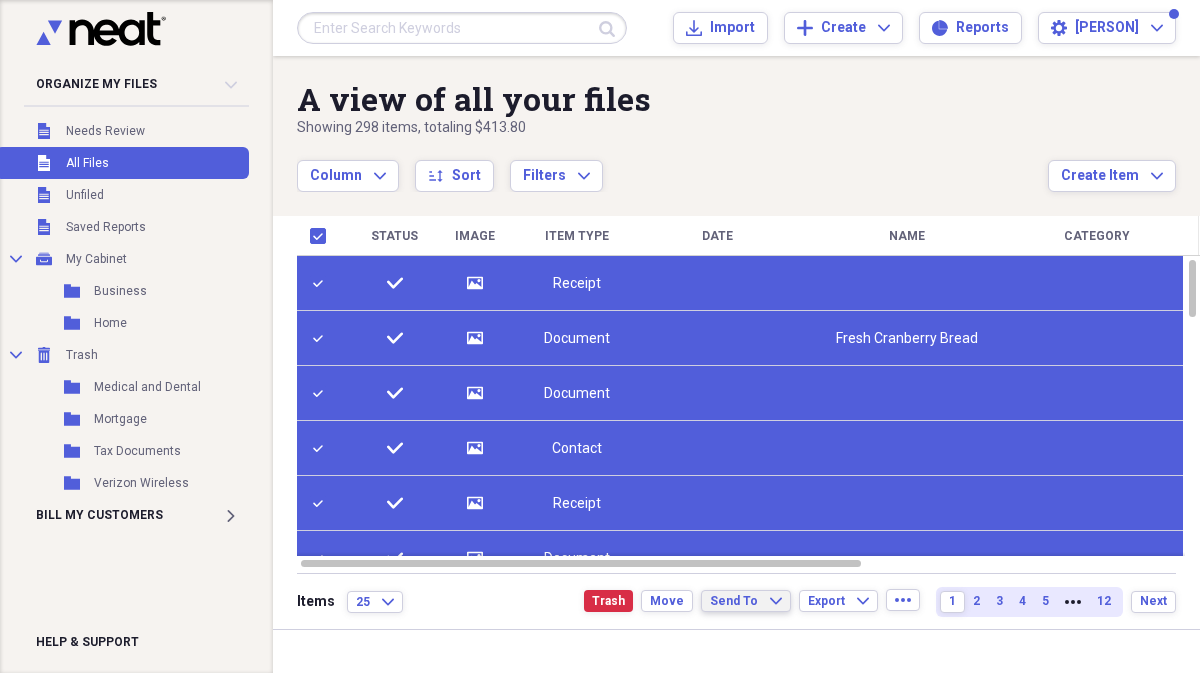 click on "Send To" at bounding box center [734, 601] 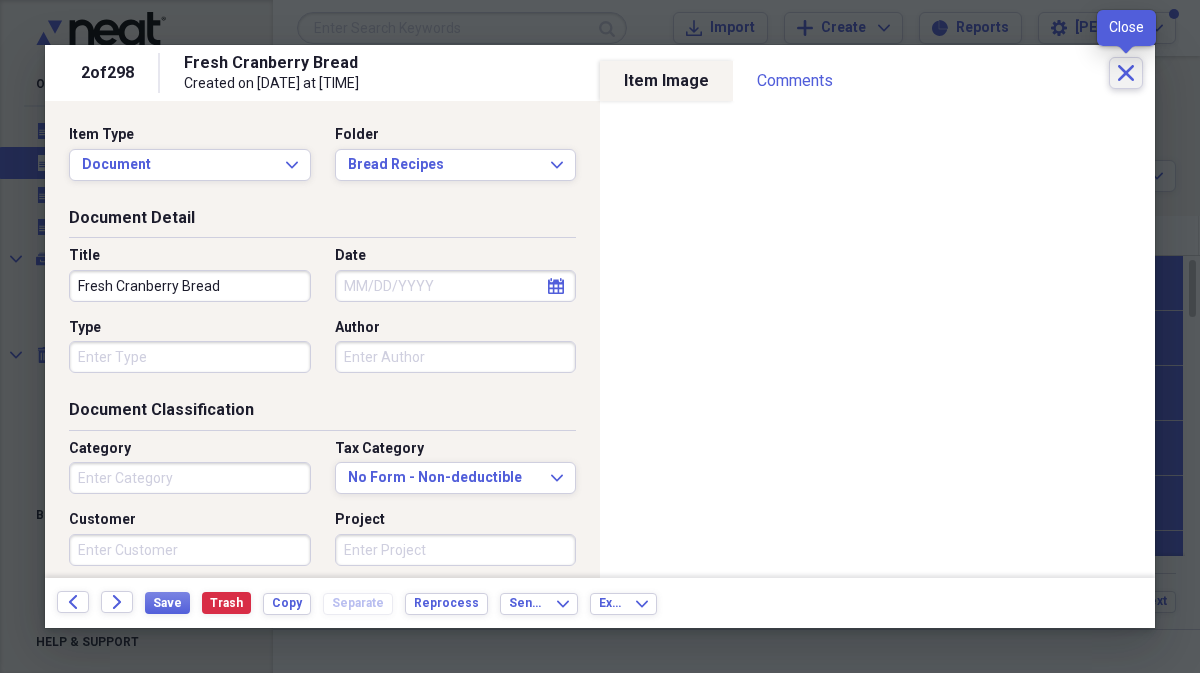 click 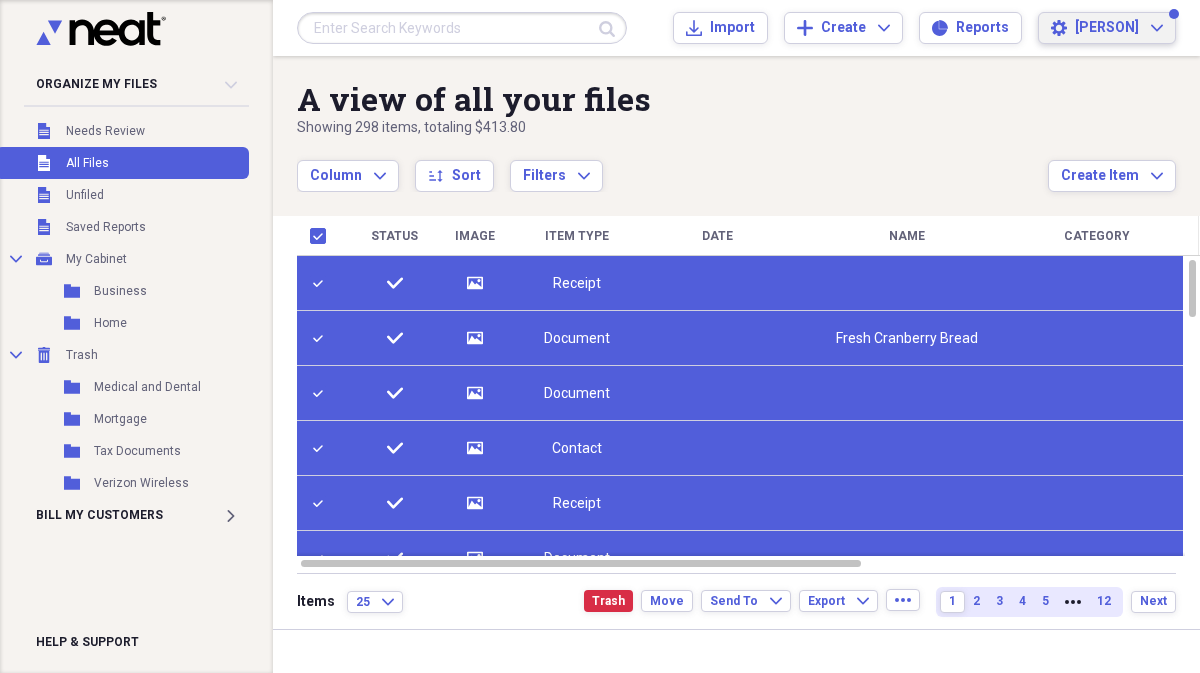 click on "[PERSON]" at bounding box center [1107, 28] 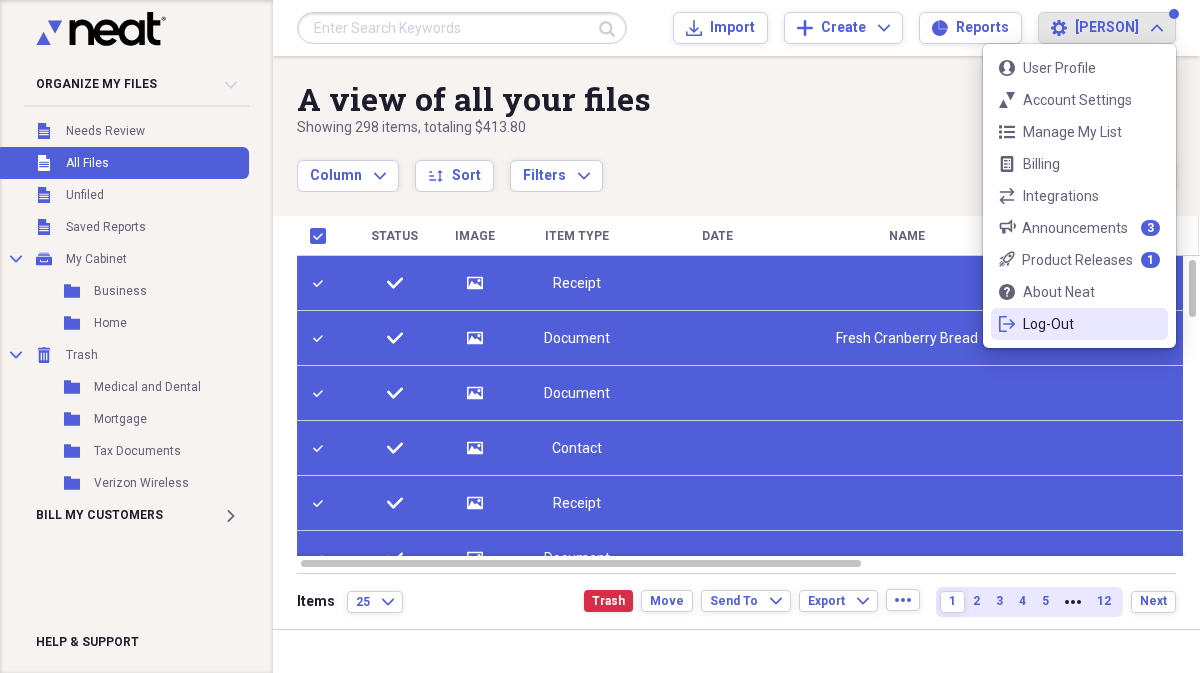 click on "logout Log-Out" at bounding box center (1079, 324) 